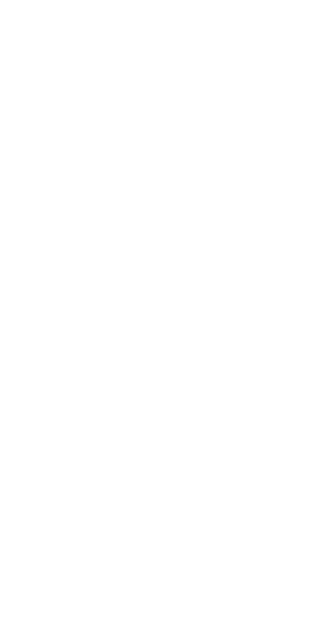 scroll, scrollTop: 0, scrollLeft: 0, axis: both 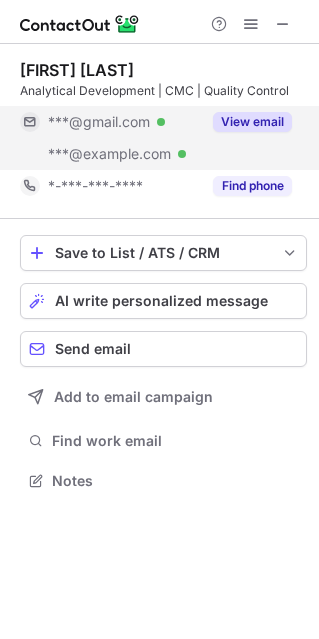 click on "***@example.com" at bounding box center (109, 154) 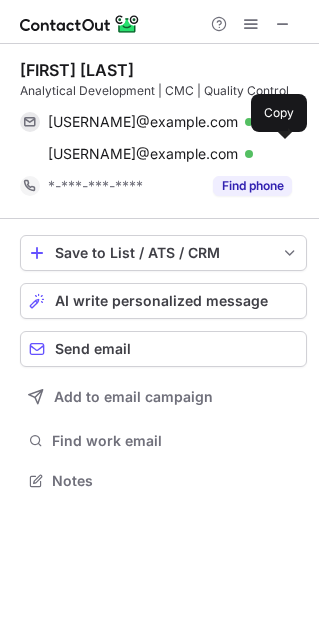 click on "[USERNAME]@example.com" at bounding box center (143, 154) 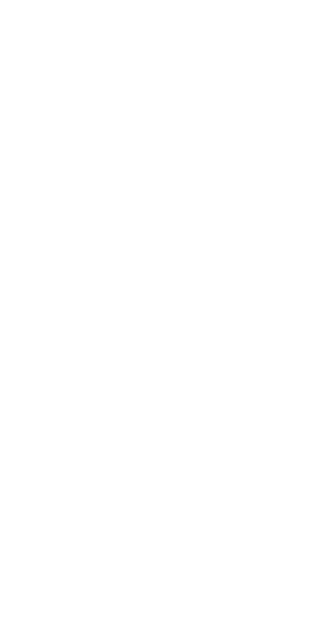 scroll, scrollTop: 0, scrollLeft: 0, axis: both 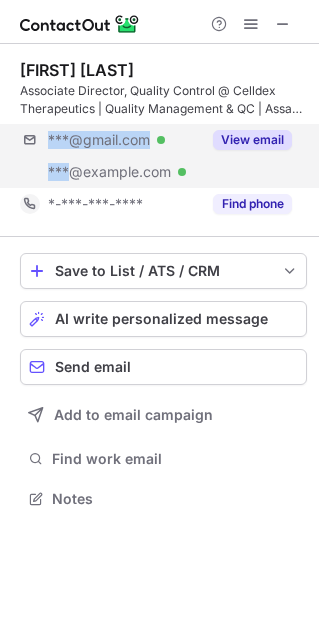 drag, startPoint x: 74, startPoint y: 175, endPoint x: 246, endPoint y: 175, distance: 172 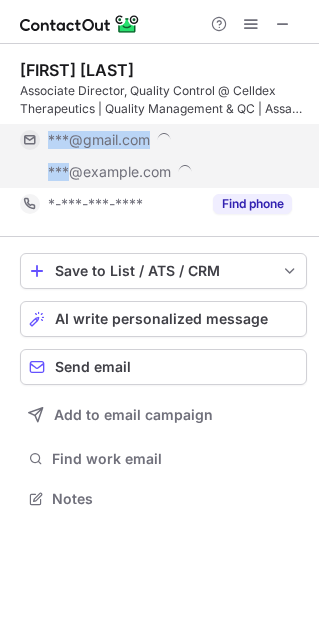 scroll, scrollTop: 9, scrollLeft: 9, axis: both 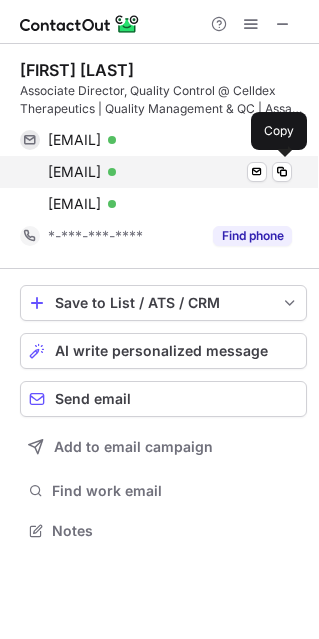 click on "liam.kapilow-cohen@intelliatx.com" at bounding box center (74, 172) 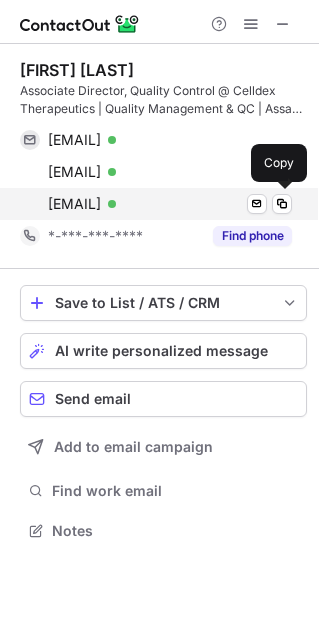 click on "lkapilowcohen@celldextherapeutics.com" at bounding box center [74, 204] 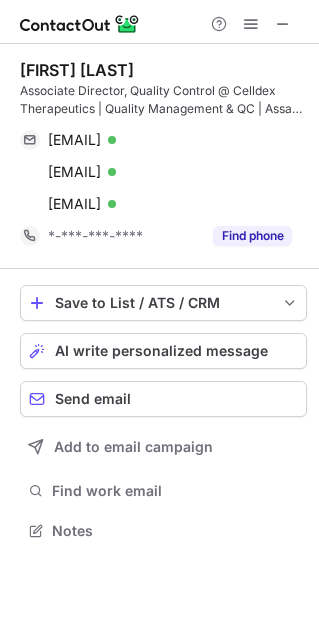 click on "Liam Kapilow-Cohen" at bounding box center (77, 70) 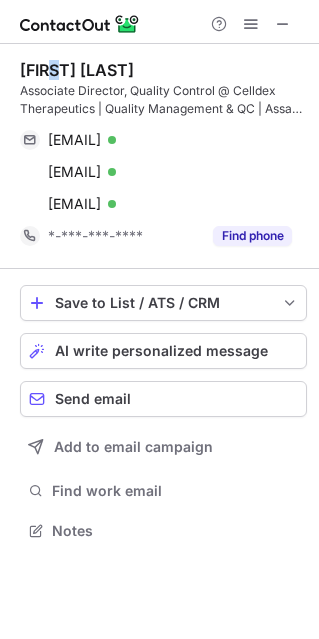 click on "Liam Kapilow-Cohen" at bounding box center [77, 70] 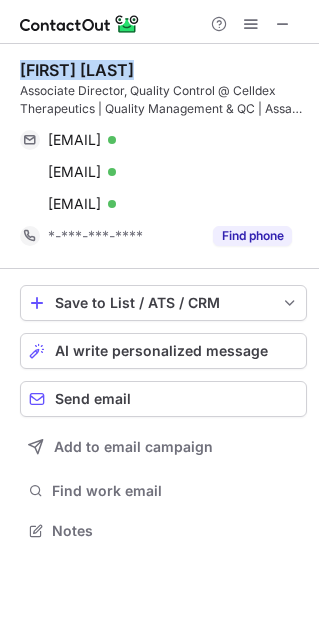 click on "Liam Kapilow-Cohen" at bounding box center (77, 70) 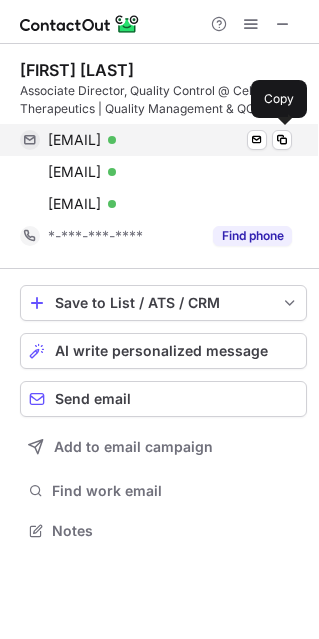 click on "lkapilow@gmail.com Verified Send email Copy" at bounding box center [156, 140] 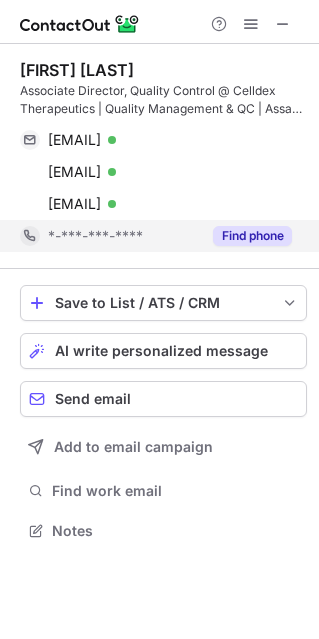 click on "*-***-***-****" at bounding box center (95, 236) 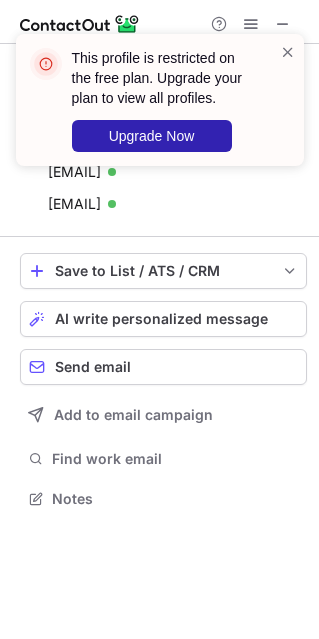 scroll, scrollTop: 484, scrollLeft: 319, axis: both 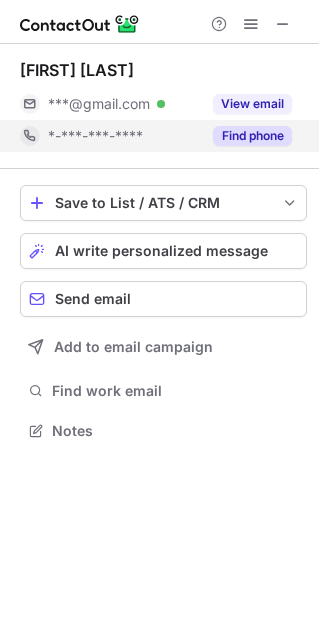 click on "*-***-***-****" at bounding box center [95, 136] 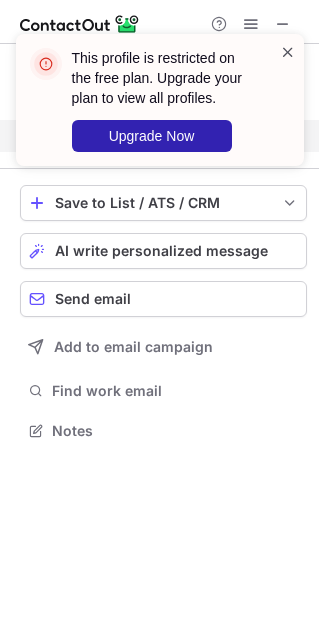 click at bounding box center [288, 52] 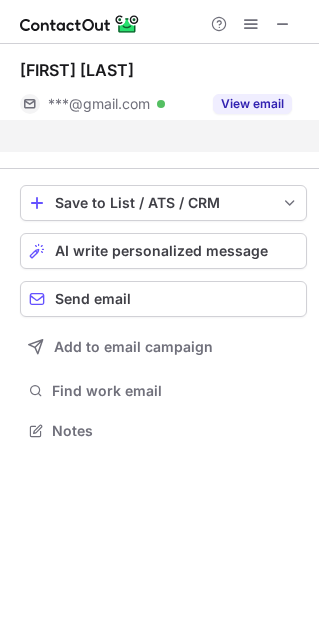 scroll, scrollTop: 384, scrollLeft: 319, axis: both 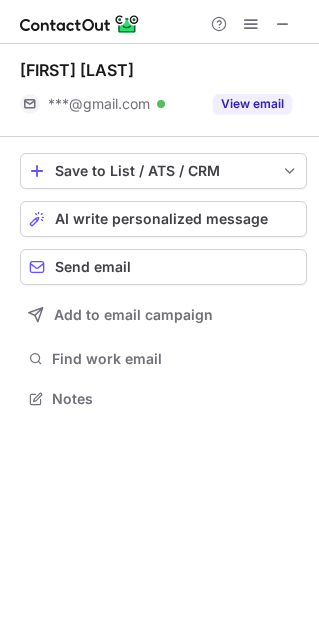 click on "This profile is restricted on the free plan. Upgrade your plan to view all profiles. Upgrade Now" at bounding box center [160, 108] 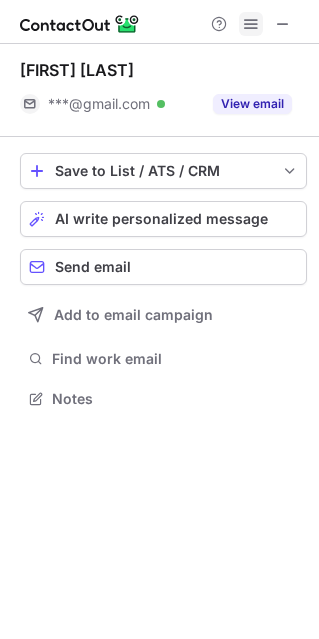 click at bounding box center [251, 24] 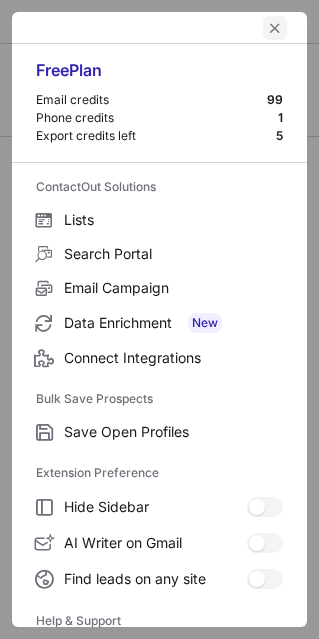 click at bounding box center (275, 28) 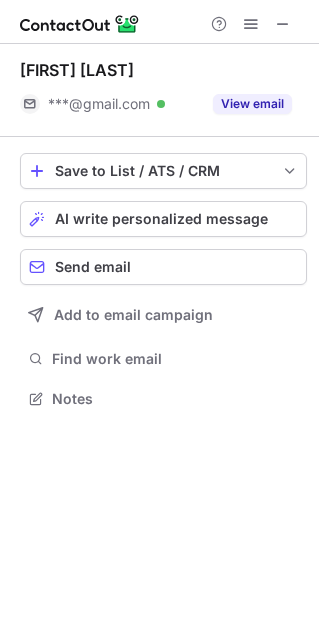 click at bounding box center [251, 24] 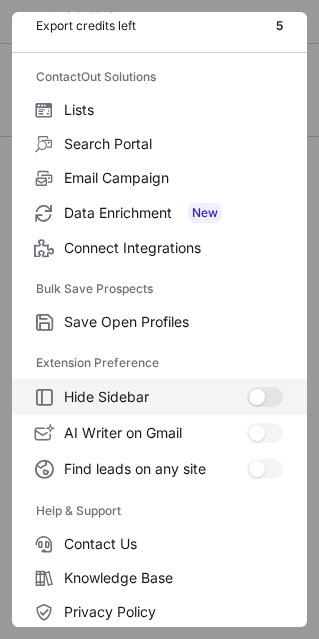 scroll, scrollTop: 193, scrollLeft: 0, axis: vertical 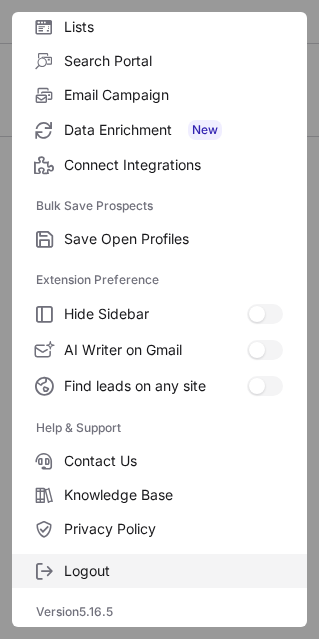 click on "Logout" at bounding box center [173, 571] 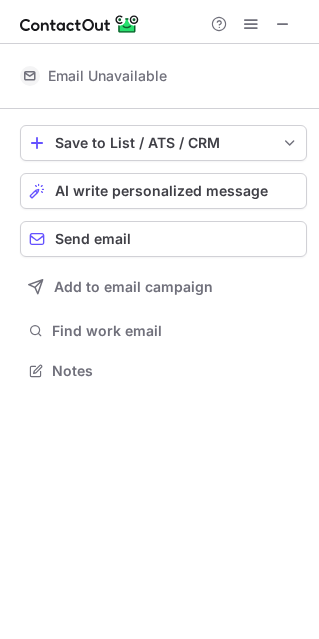 scroll, scrollTop: 356, scrollLeft: 319, axis: both 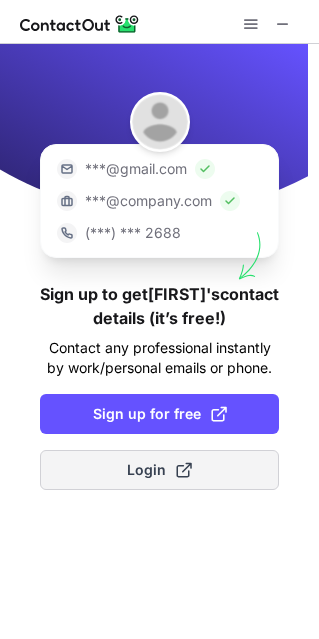 click at bounding box center (184, 470) 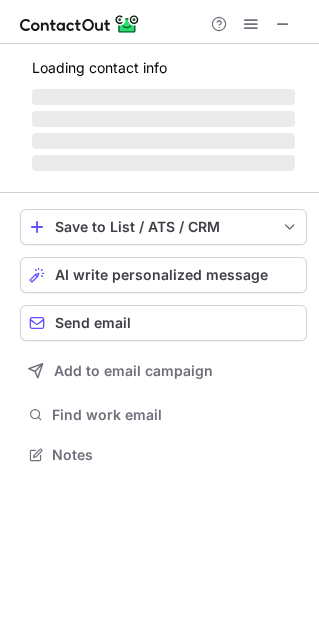 scroll, scrollTop: 9, scrollLeft: 9, axis: both 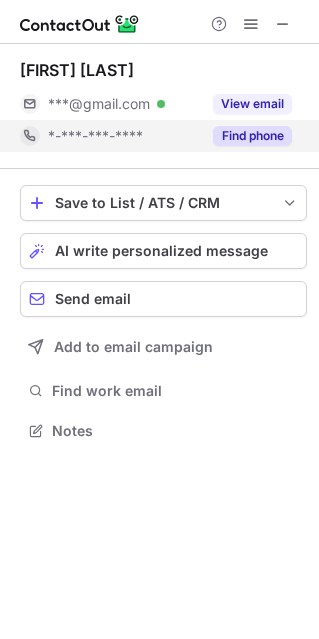 click on "*-***-***-****" at bounding box center [124, 136] 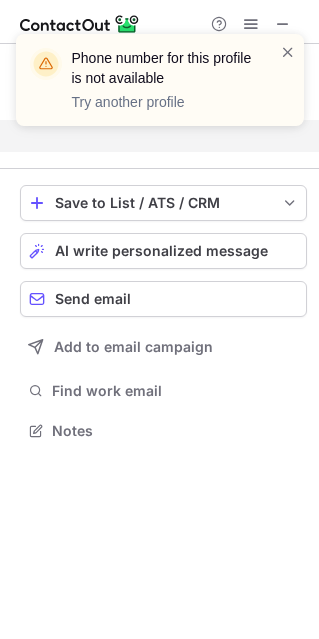 scroll, scrollTop: 384, scrollLeft: 319, axis: both 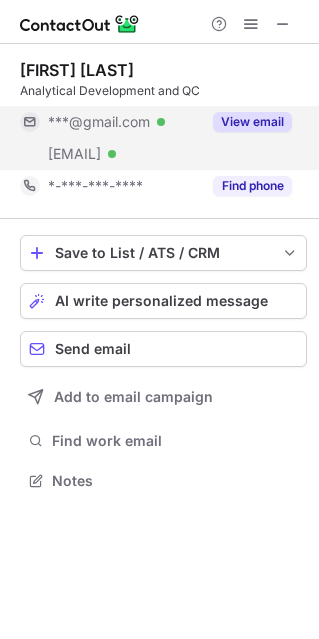click on "[EMAIL]" at bounding box center (74, 154) 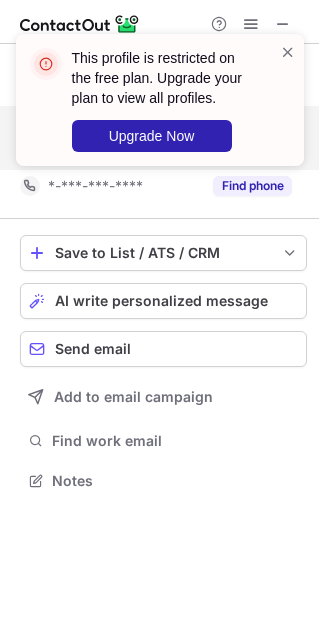 click on "This profile is restricted on the free plan. Upgrade your plan to view all profiles. Upgrade Now" at bounding box center (160, 108) 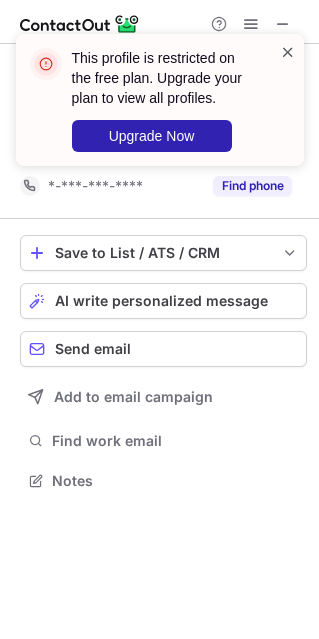 click at bounding box center [288, 52] 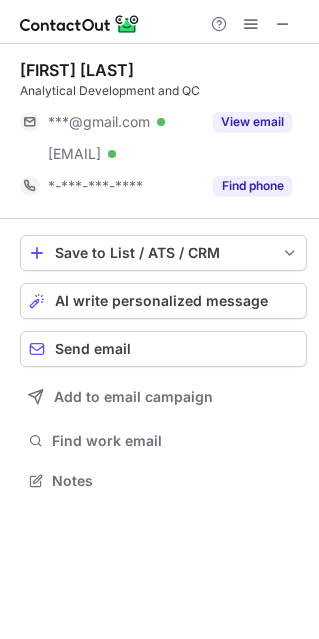 click at bounding box center [251, 24] 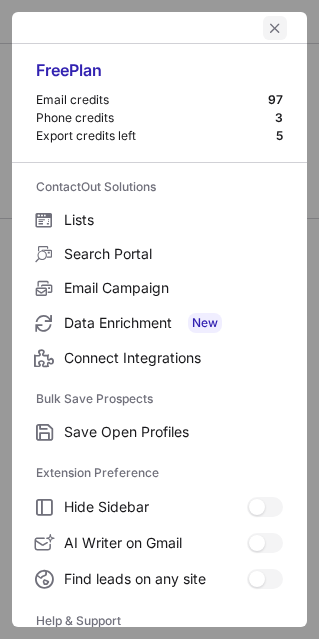 click at bounding box center [275, 28] 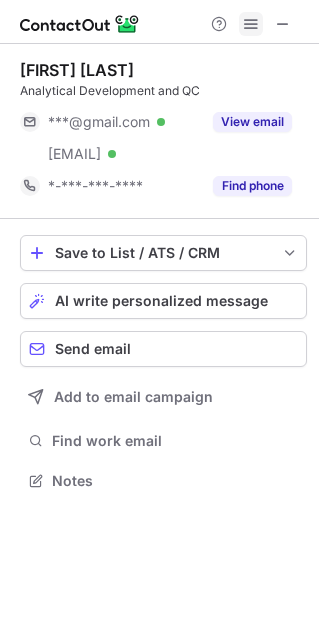 click at bounding box center [251, 24] 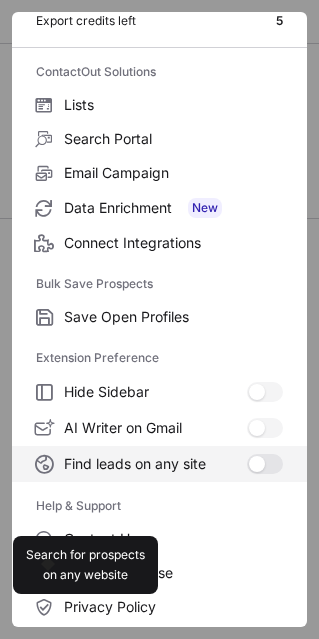 scroll, scrollTop: 193, scrollLeft: 0, axis: vertical 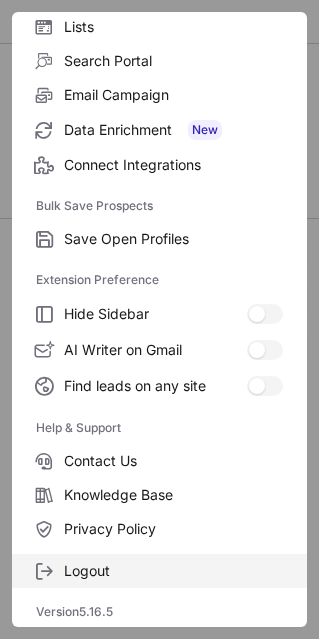 click on "Logout" at bounding box center [159, 571] 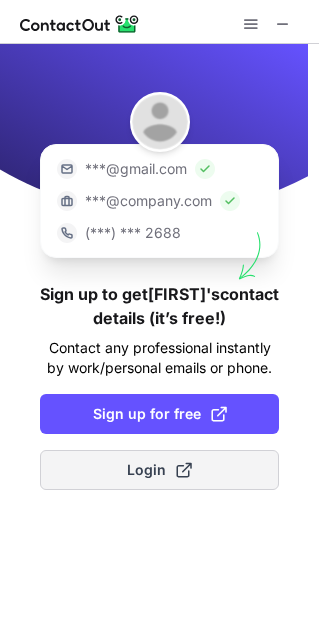 click at bounding box center [184, 470] 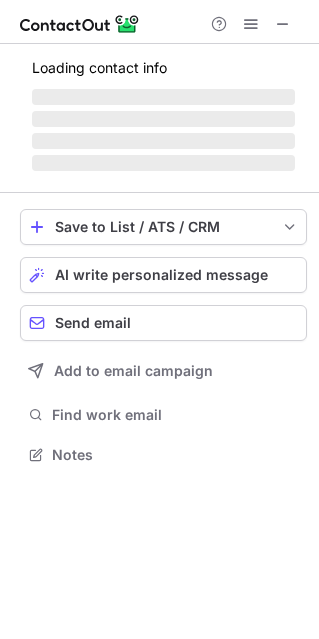 scroll, scrollTop: 9, scrollLeft: 9, axis: both 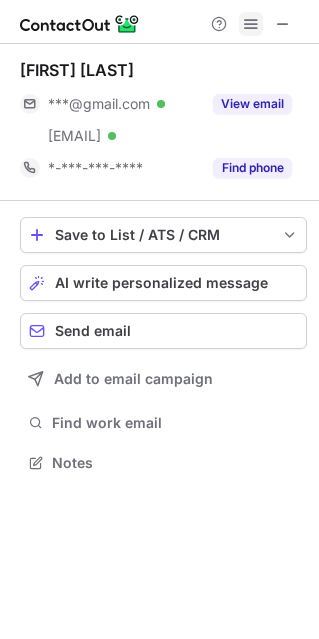 click at bounding box center [251, 24] 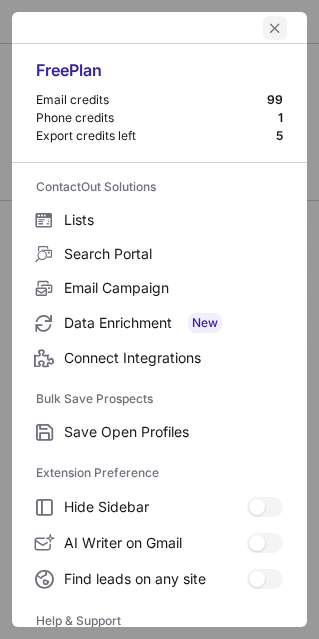 click at bounding box center [275, 28] 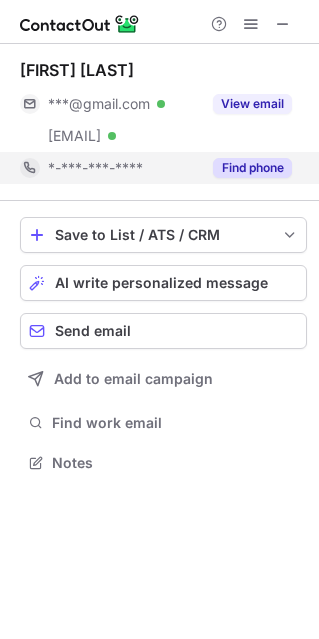 click on "*-***-***-****" at bounding box center (95, 168) 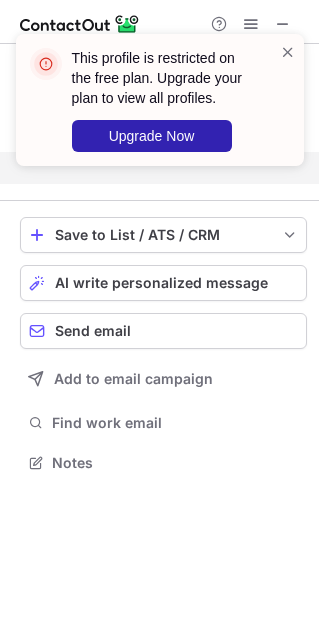 scroll, scrollTop: 416, scrollLeft: 319, axis: both 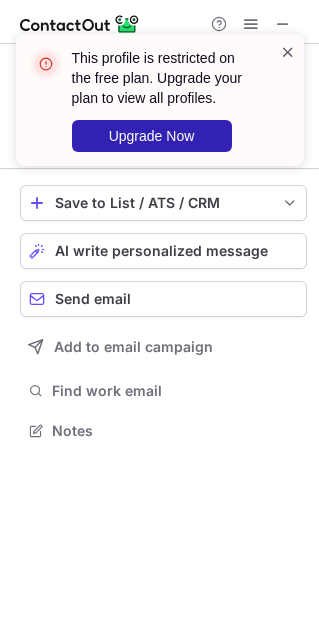 click at bounding box center [288, 52] 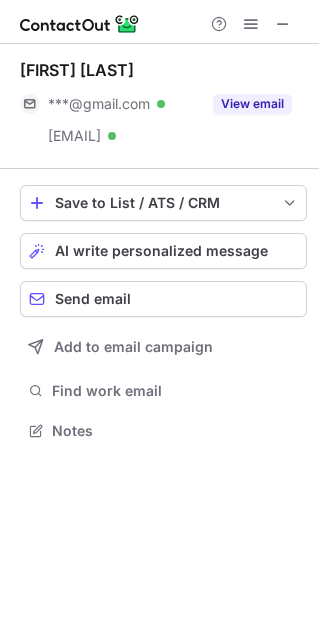 click on "This profile is restricted on the free plan. Upgrade your plan to view all profiles." at bounding box center [164, 78] 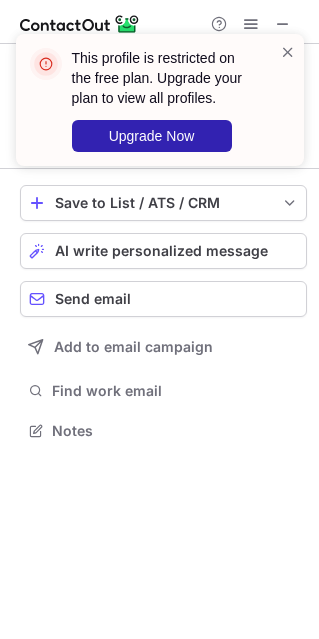 click at bounding box center (288, 52) 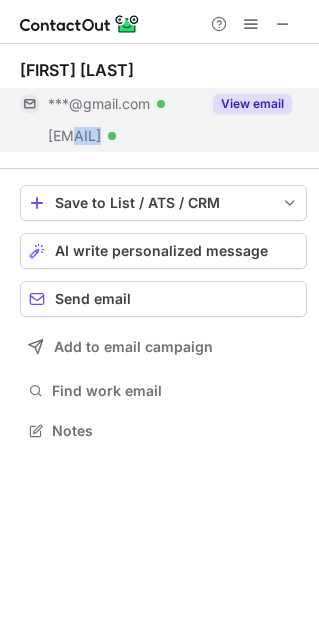 copy on "@immunome.com" 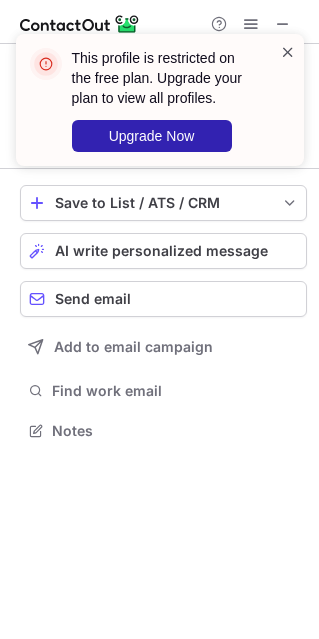 click at bounding box center (288, 52) 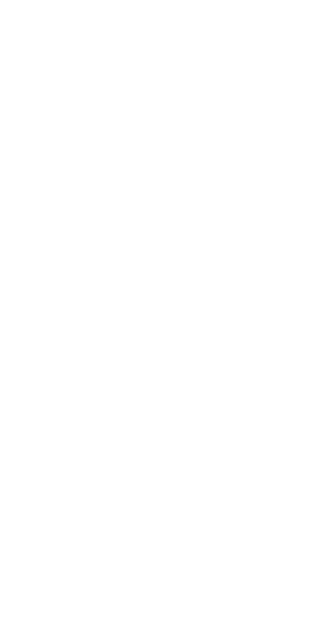 scroll, scrollTop: 0, scrollLeft: 0, axis: both 